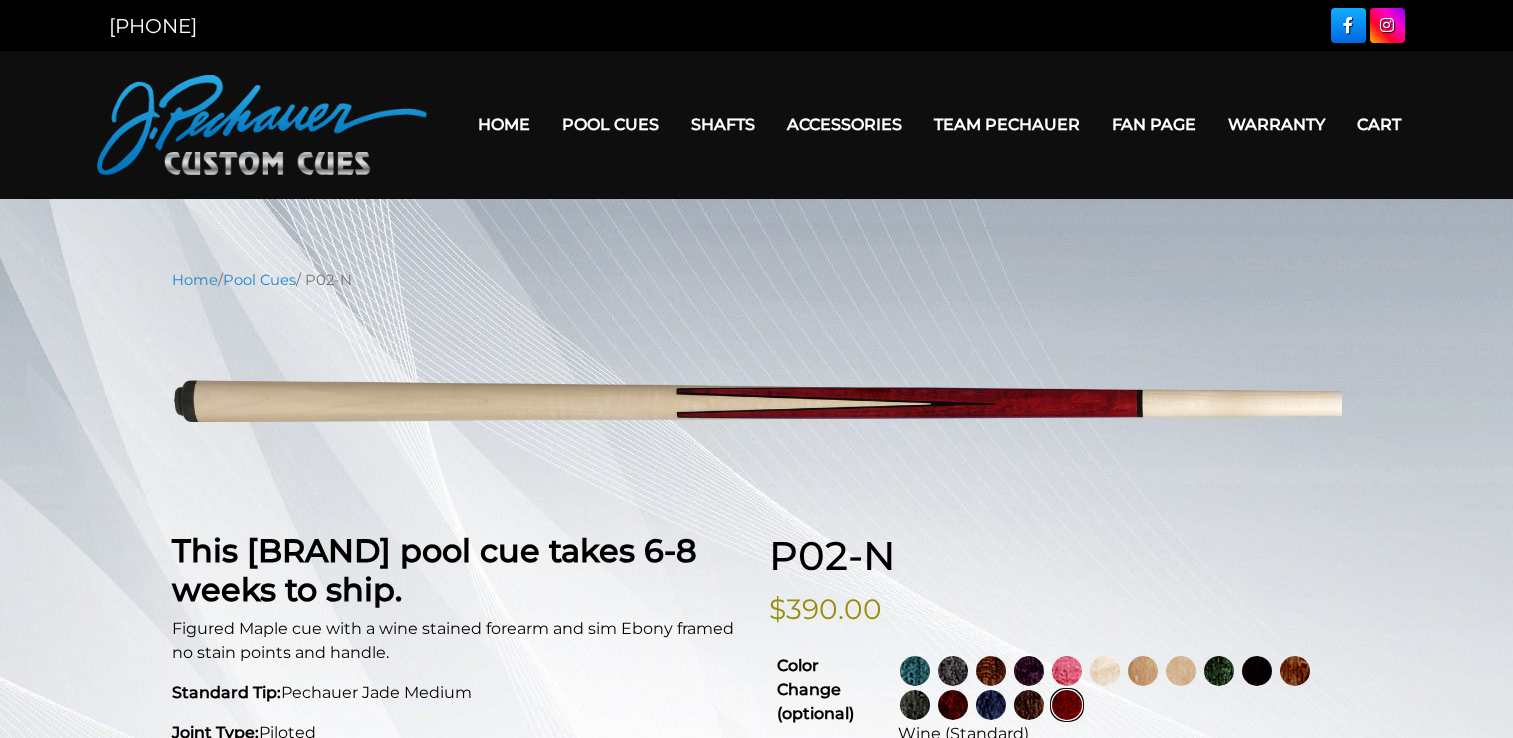 scroll, scrollTop: 0, scrollLeft: 0, axis: both 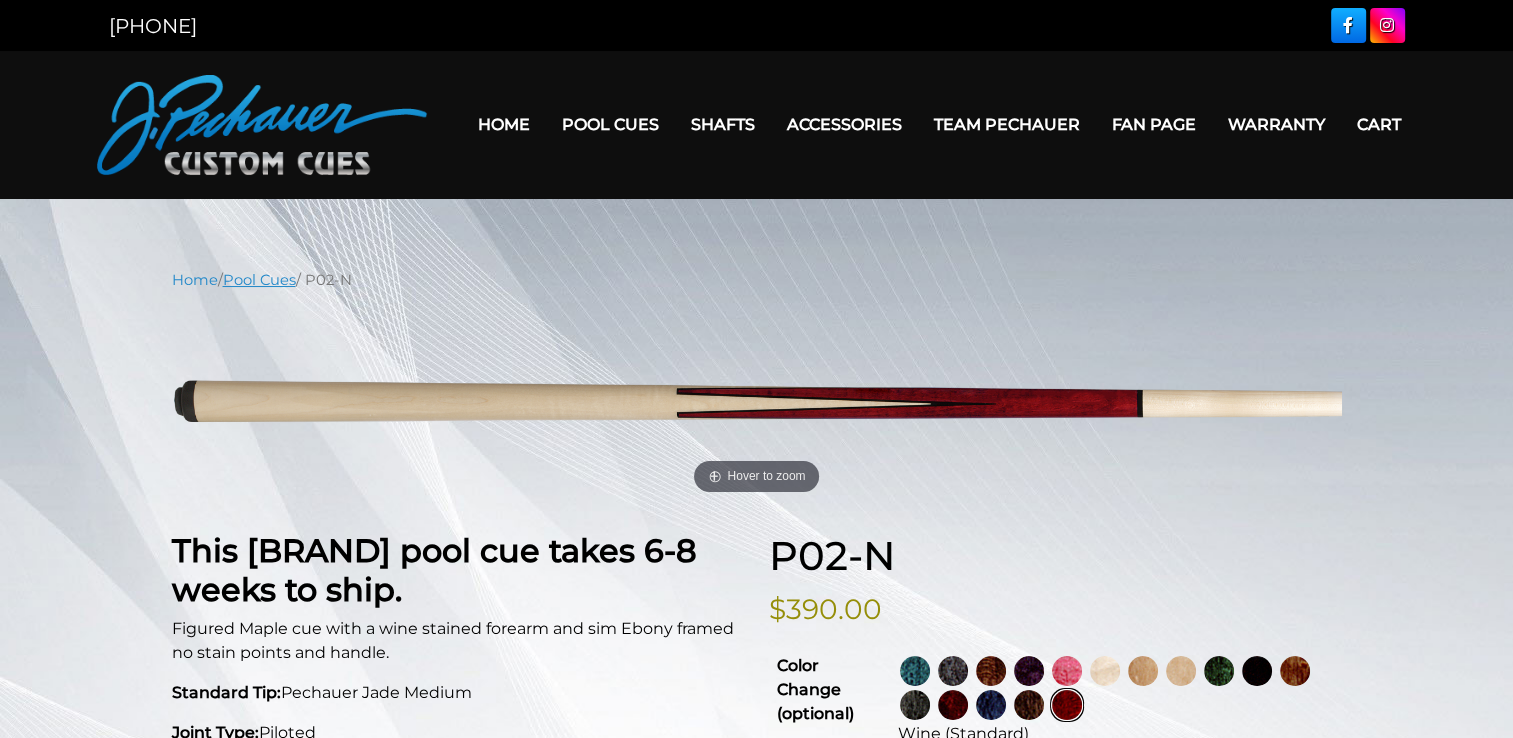 click on "Pool Cues" at bounding box center [259, 280] 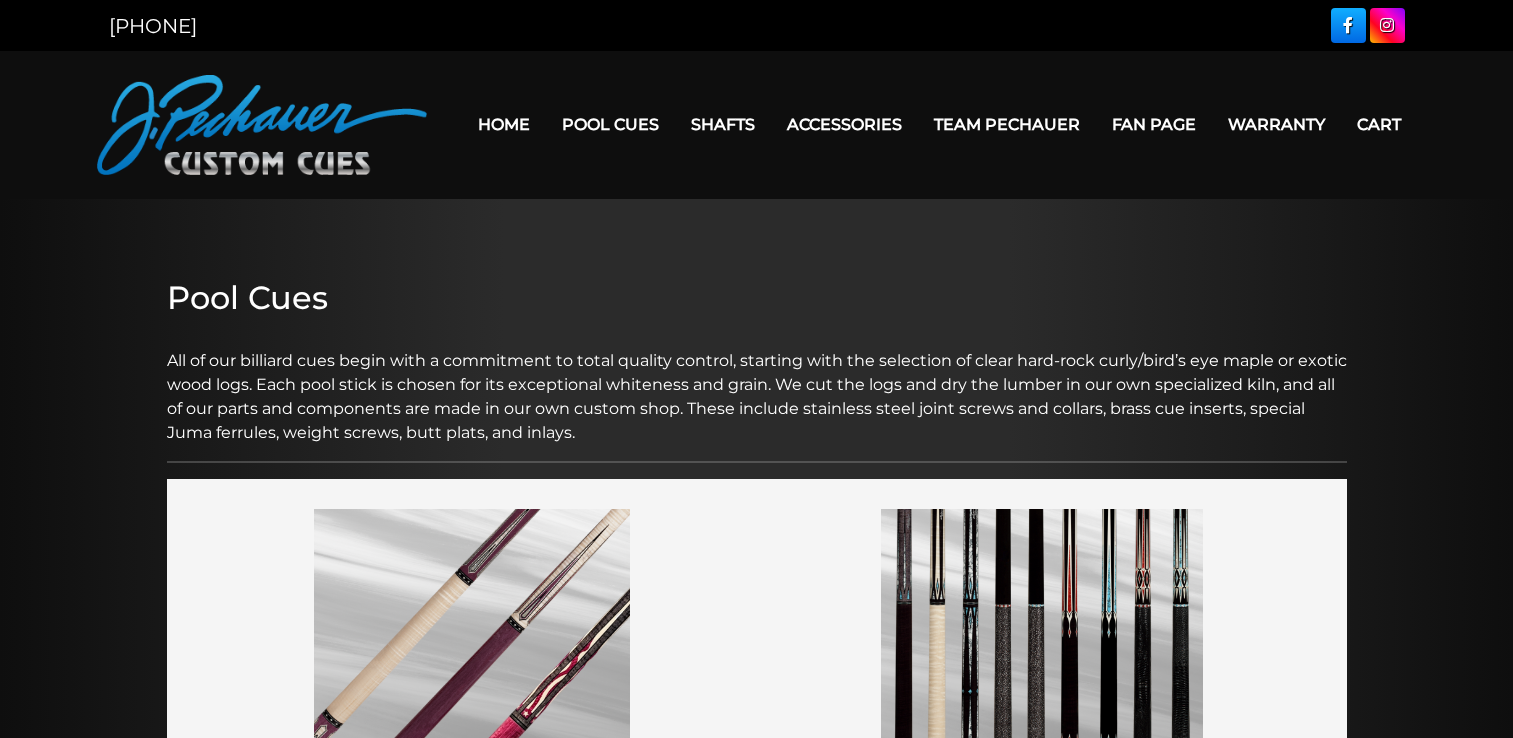 scroll, scrollTop: 0, scrollLeft: 0, axis: both 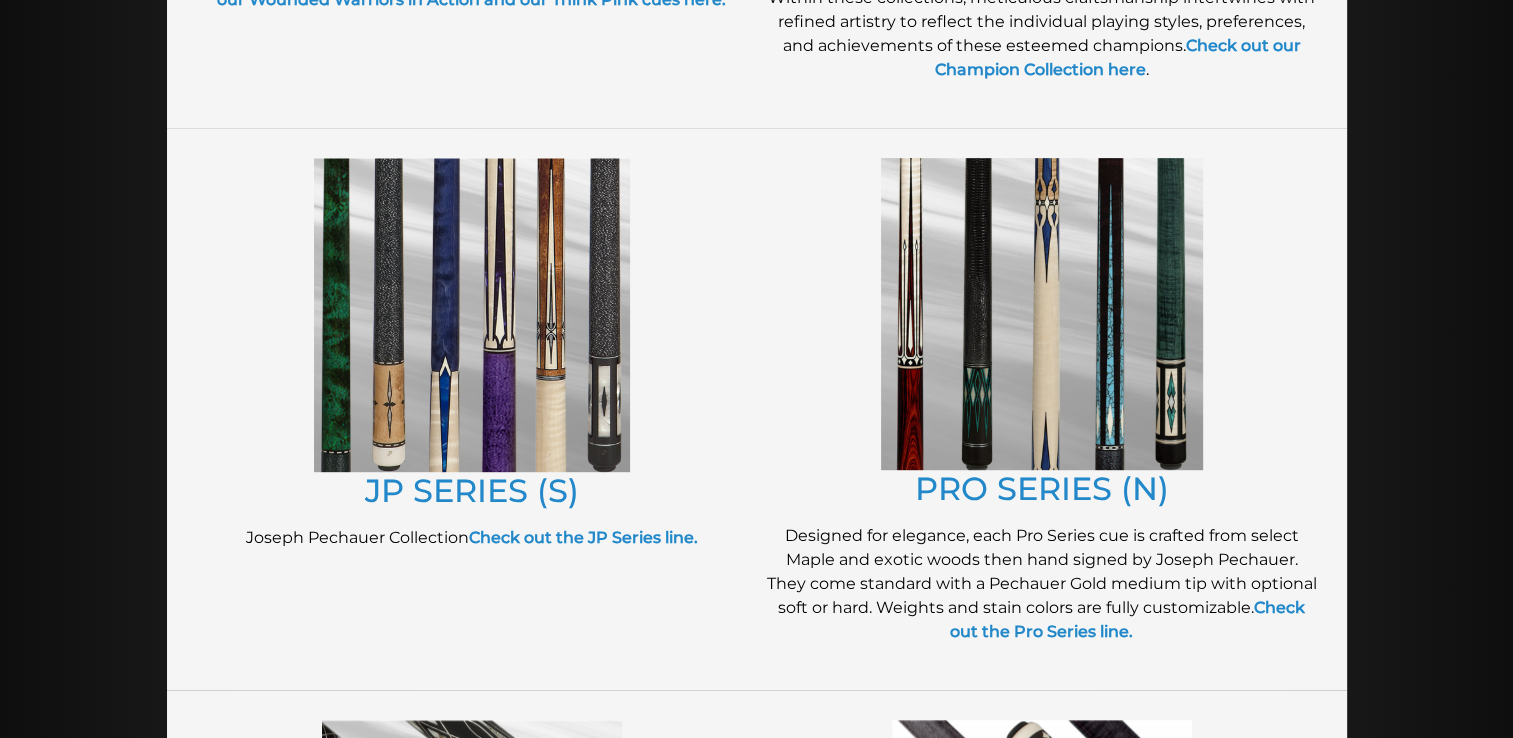 click at bounding box center (1042, 314) 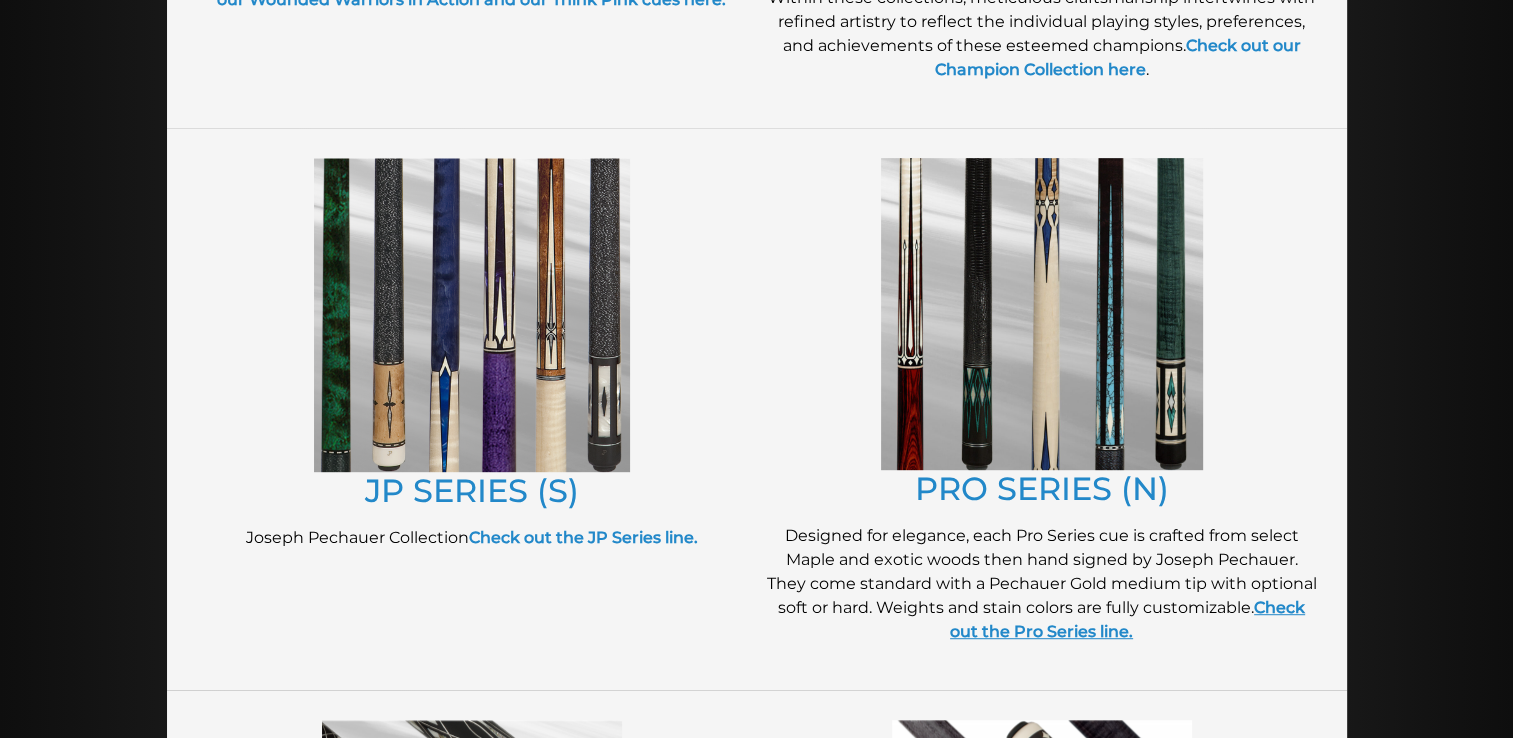 click on "Check out the Pro Series line." at bounding box center (1127, 619) 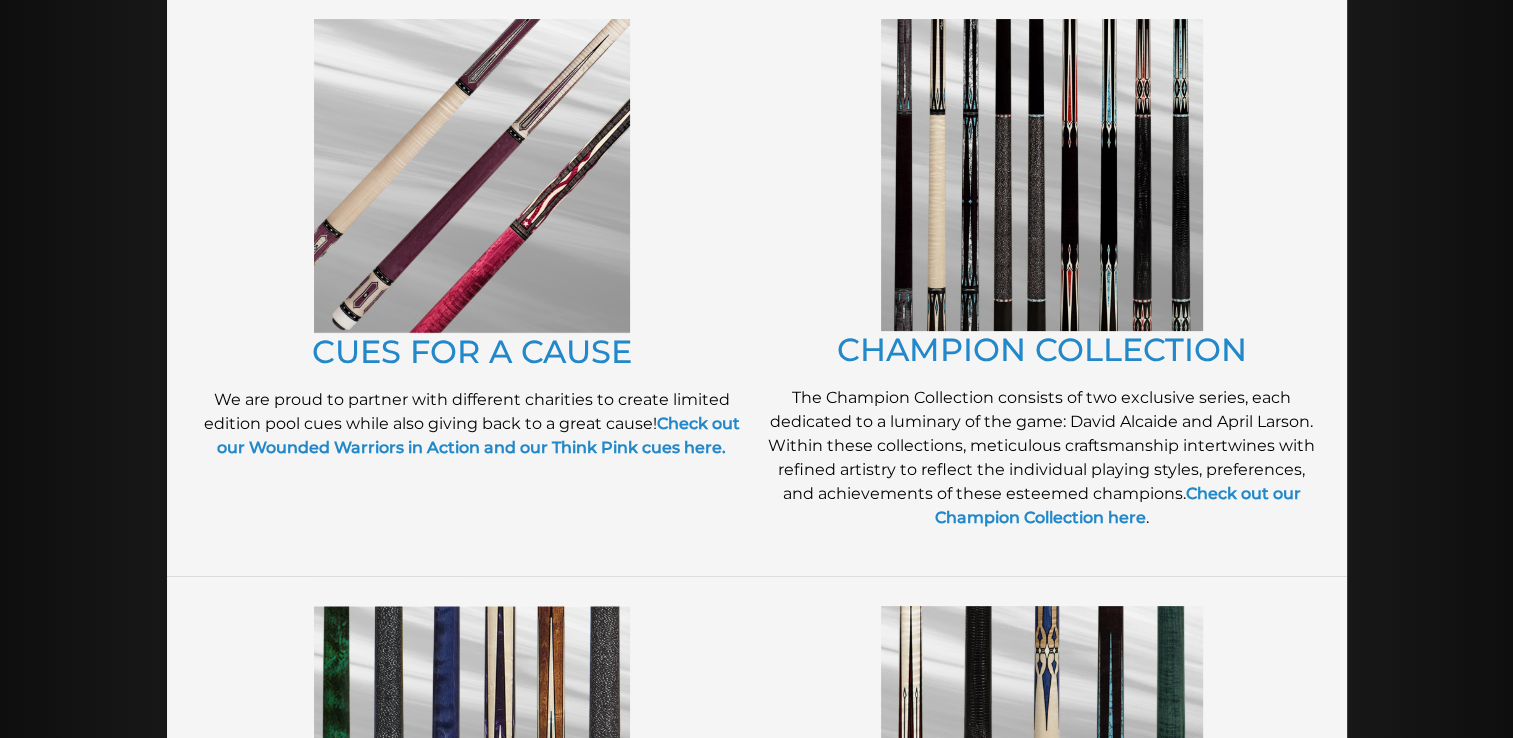 scroll, scrollTop: 460, scrollLeft: 0, axis: vertical 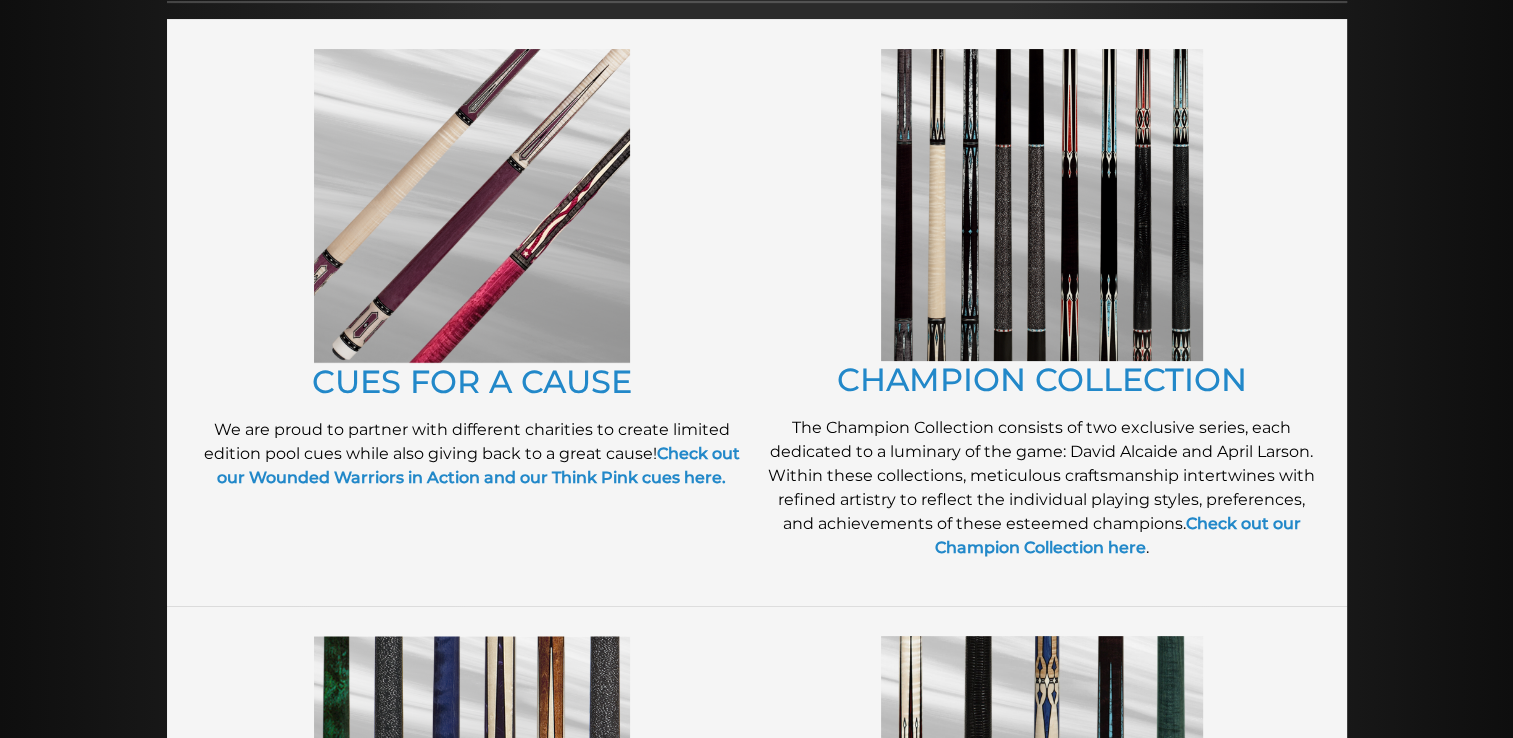 click at bounding box center [1042, 205] 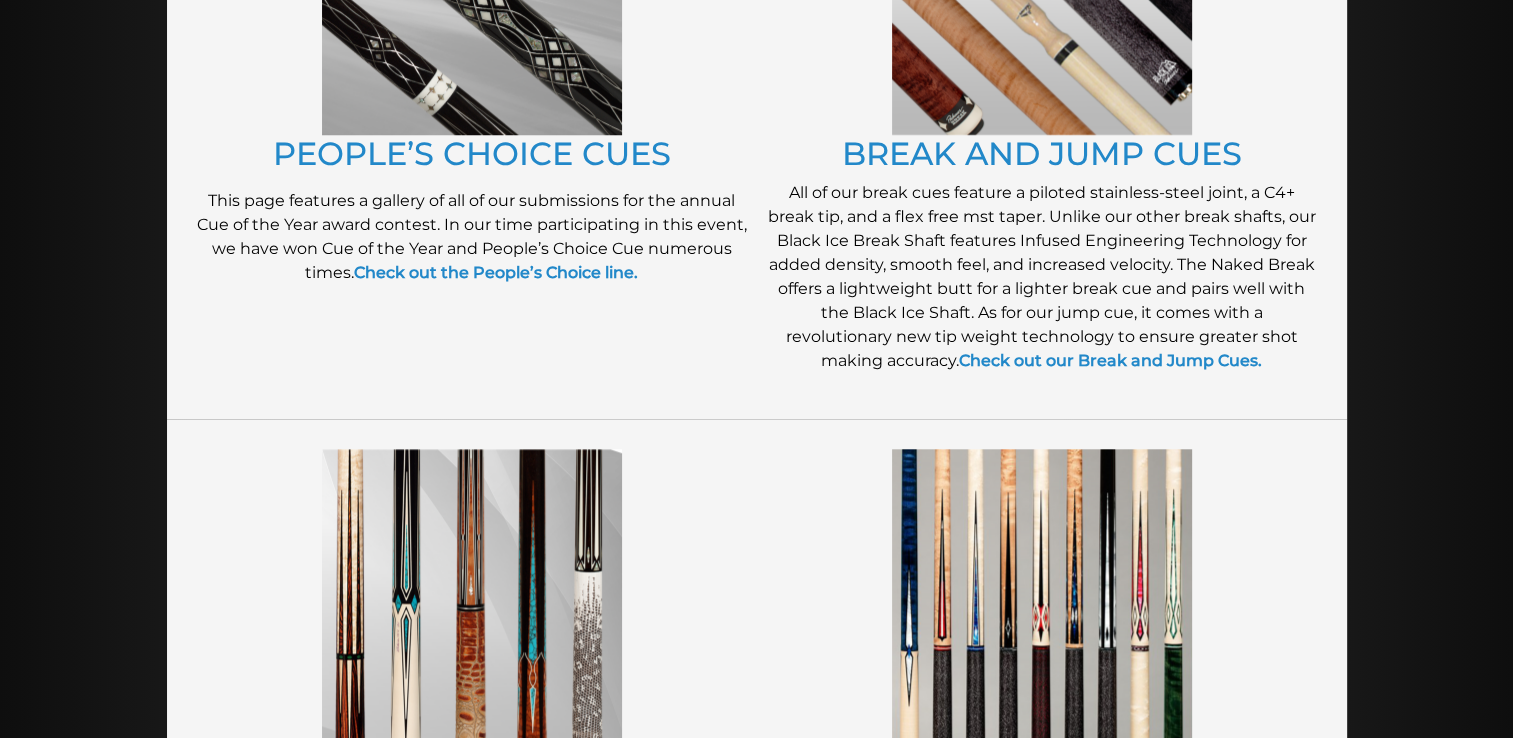 scroll, scrollTop: 1831, scrollLeft: 0, axis: vertical 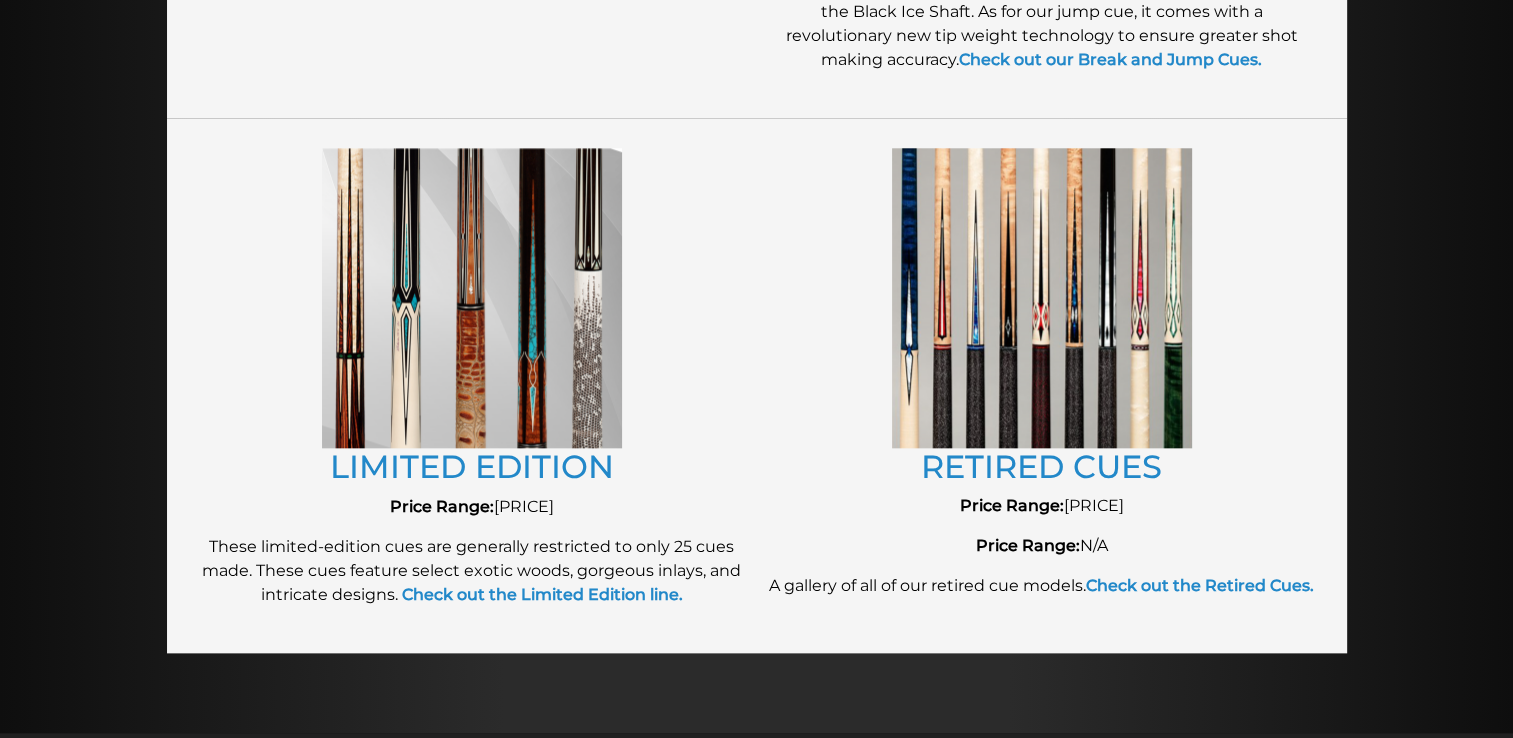 click at bounding box center (472, 298) 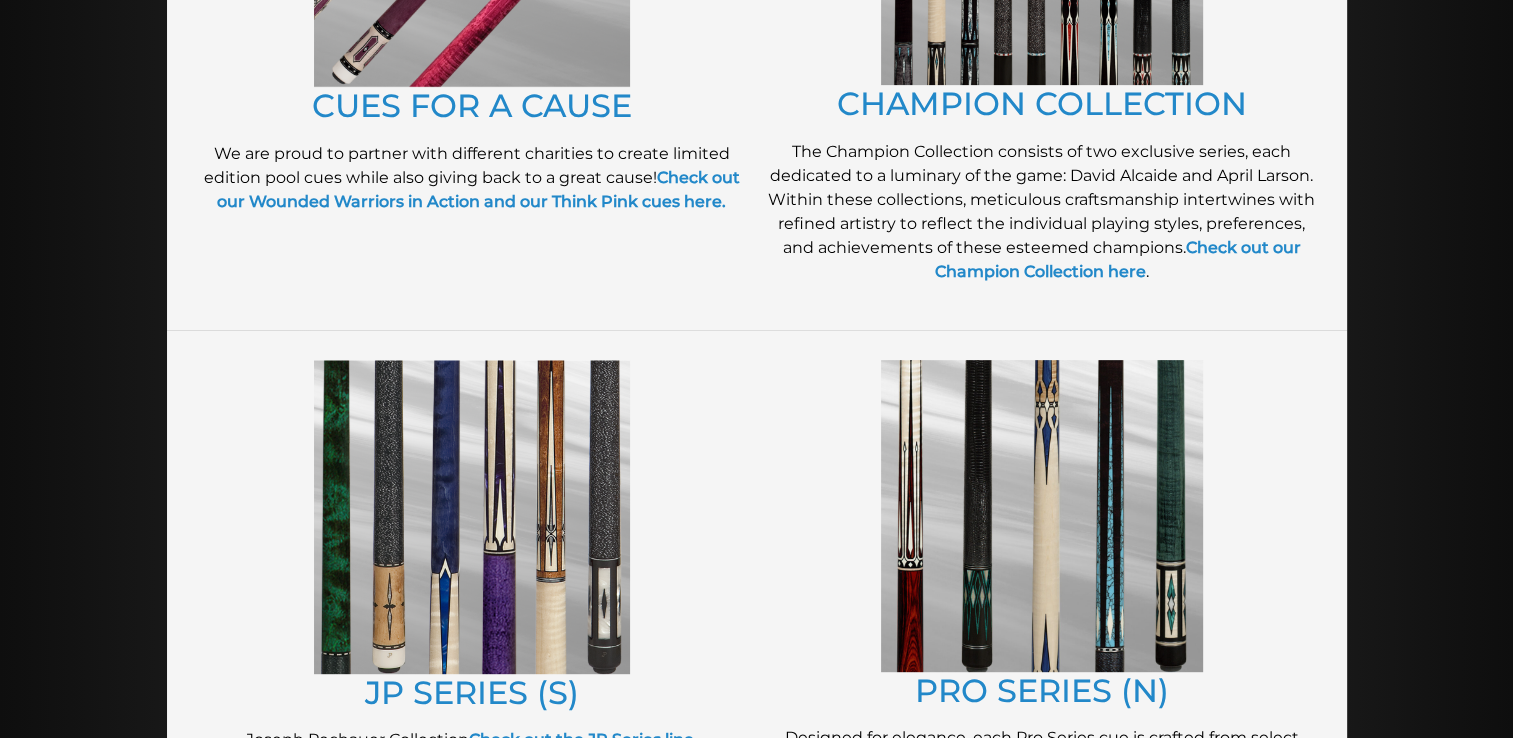 scroll, scrollTop: 2614, scrollLeft: 0, axis: vertical 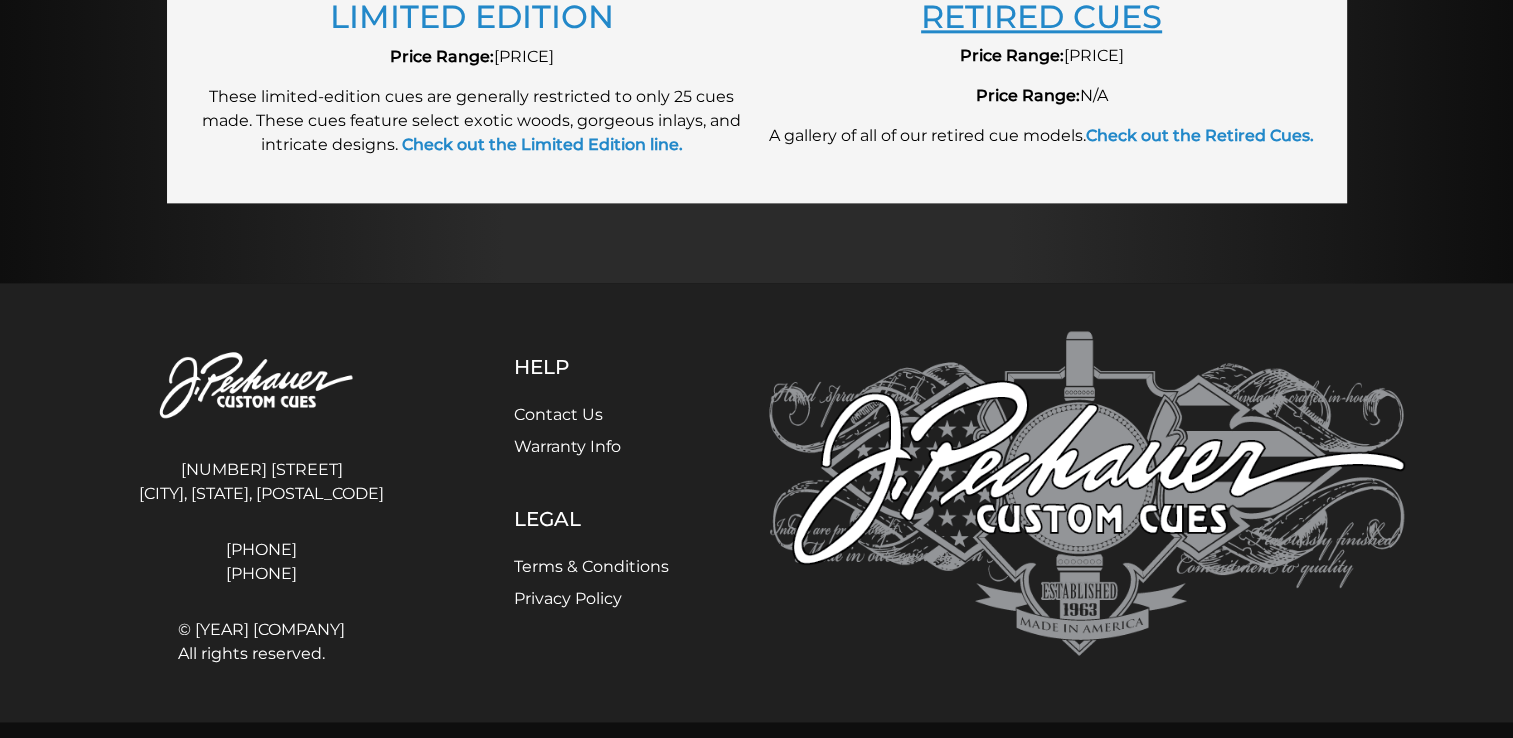 click on "RETIRED CUES" at bounding box center [1041, 16] 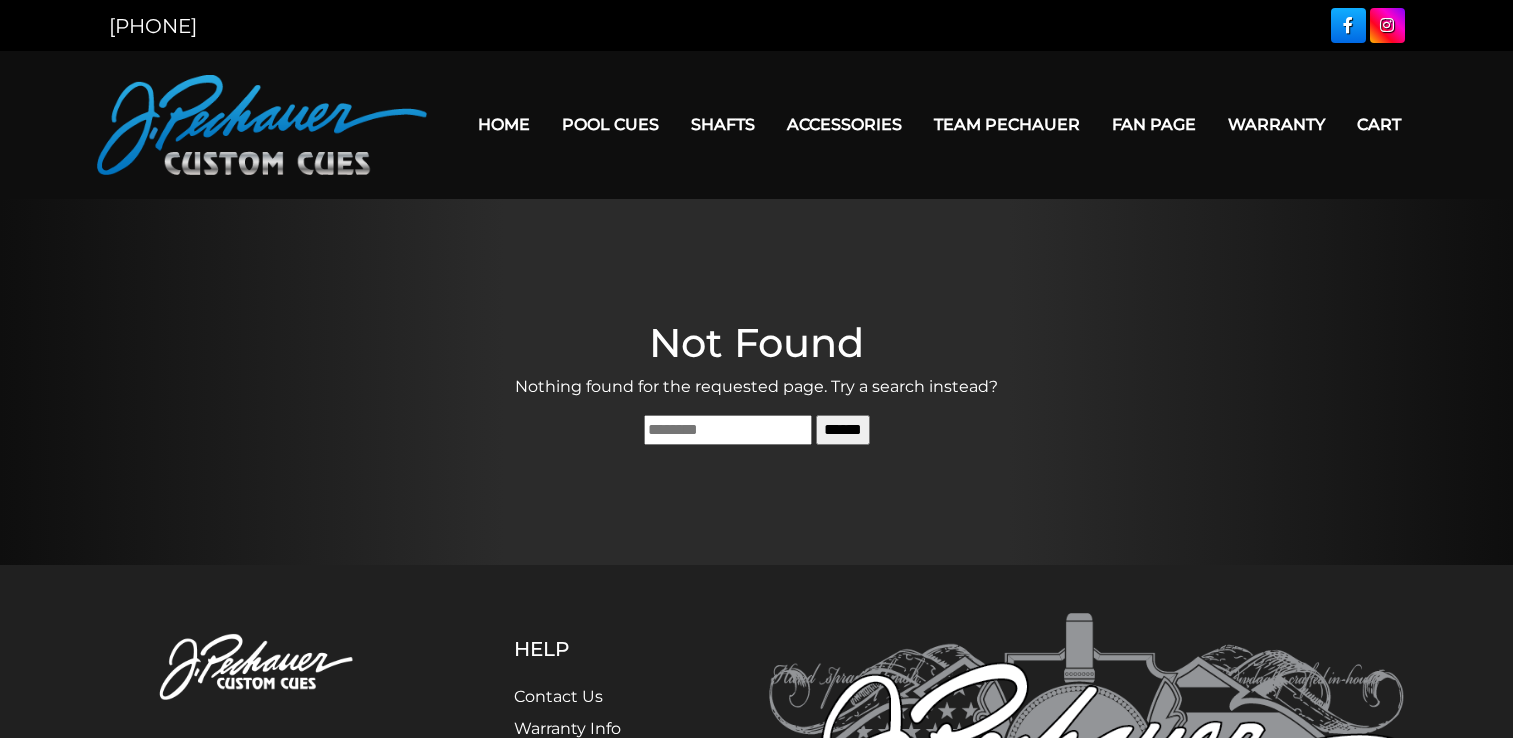 scroll, scrollTop: 0, scrollLeft: 0, axis: both 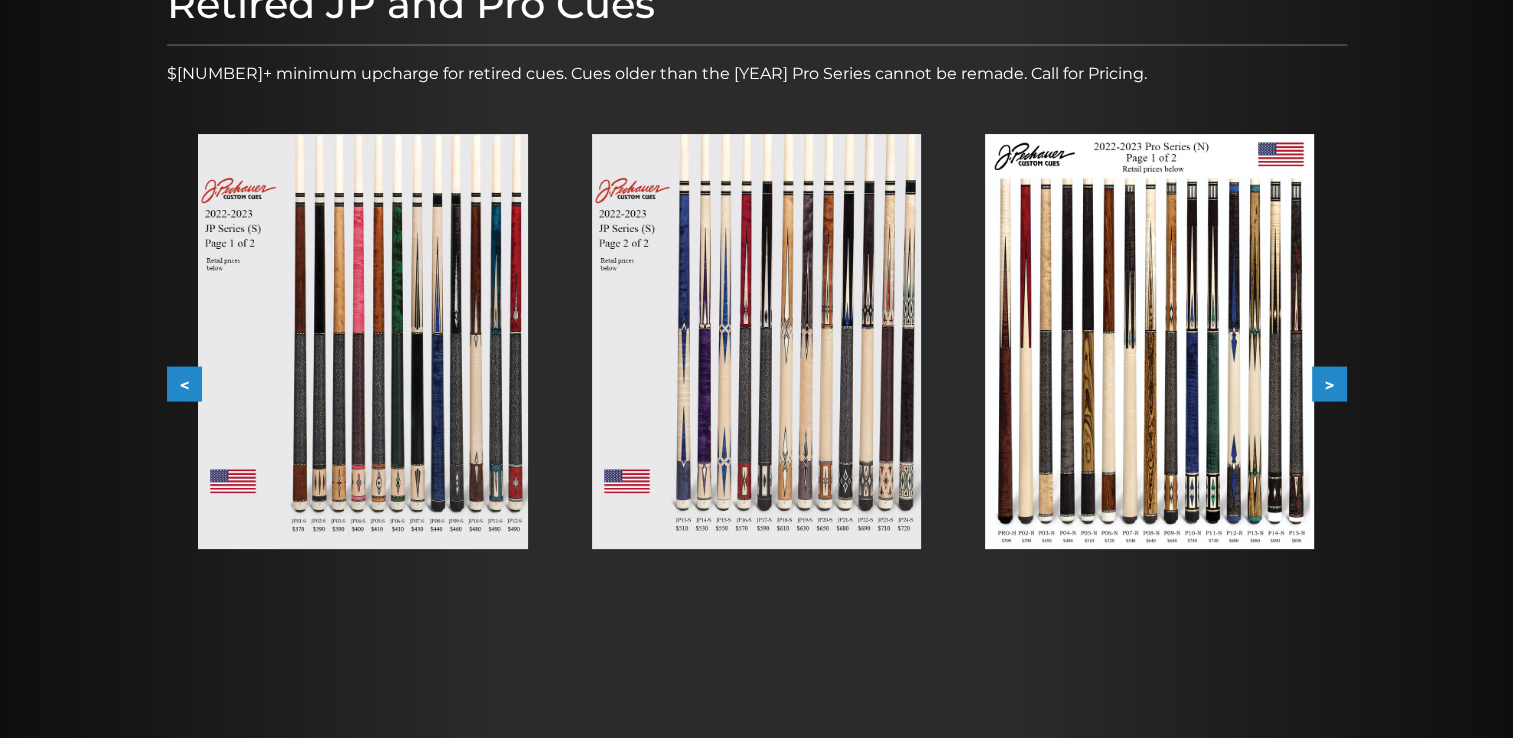 click at bounding box center [1149, 341] 